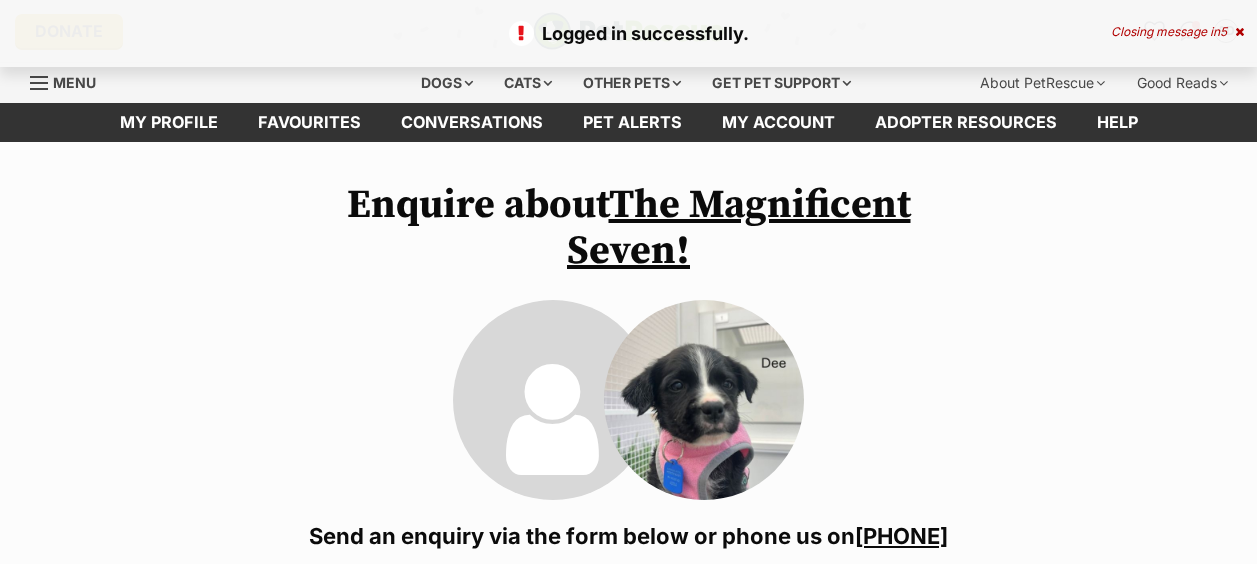 scroll, scrollTop: 0, scrollLeft: 0, axis: both 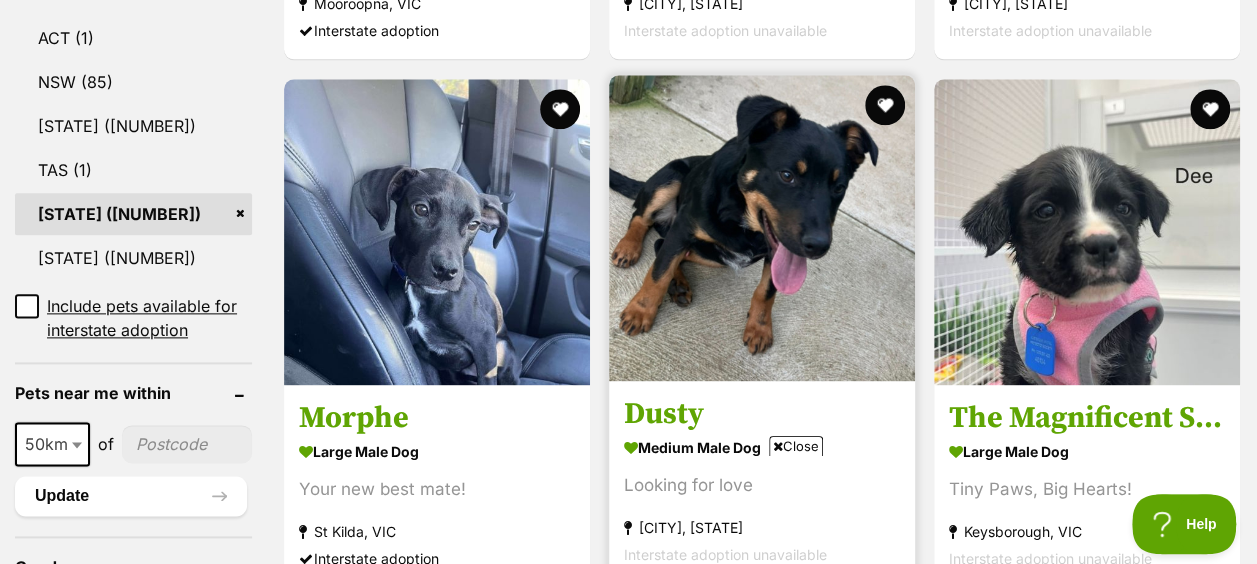 click at bounding box center (762, 228) 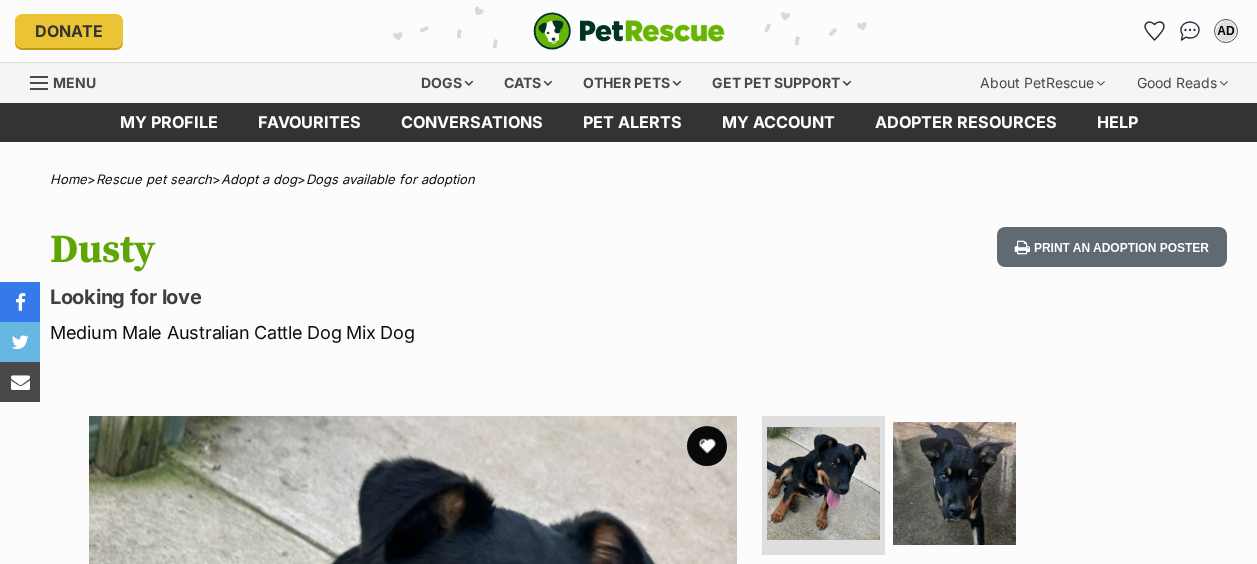 scroll, scrollTop: 0, scrollLeft: 0, axis: both 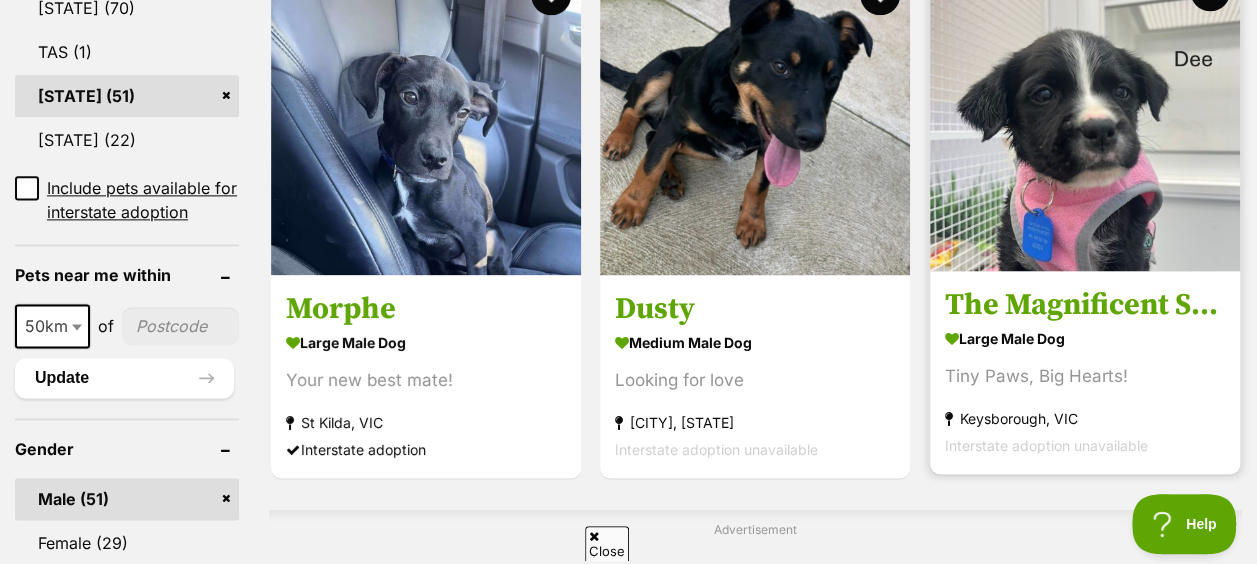 click at bounding box center (1085, 116) 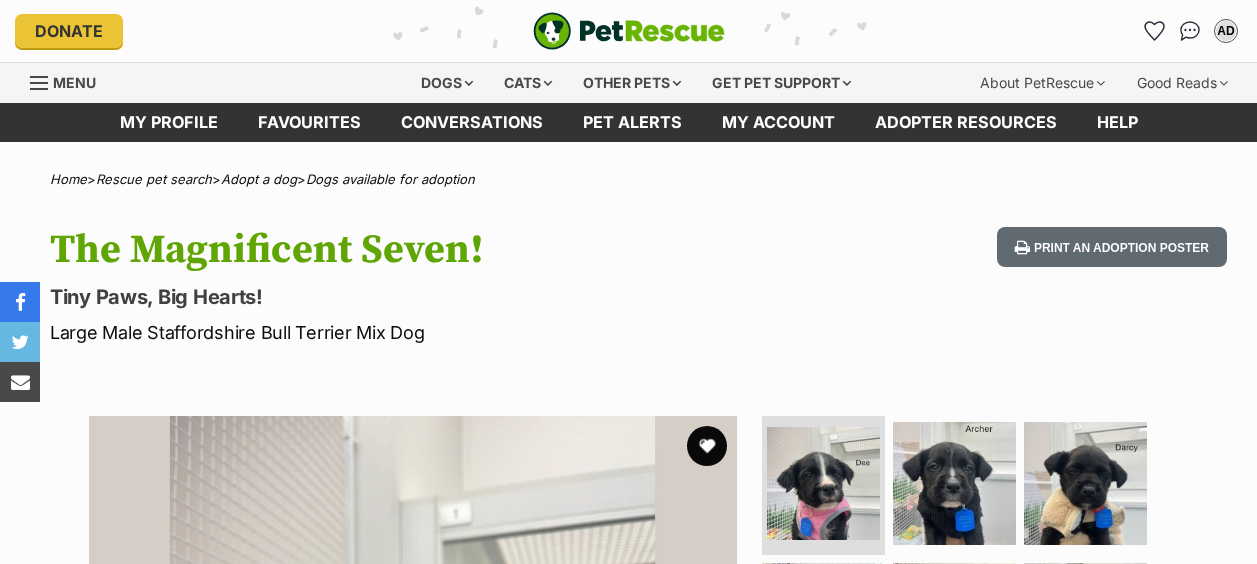 scroll, scrollTop: 0, scrollLeft: 0, axis: both 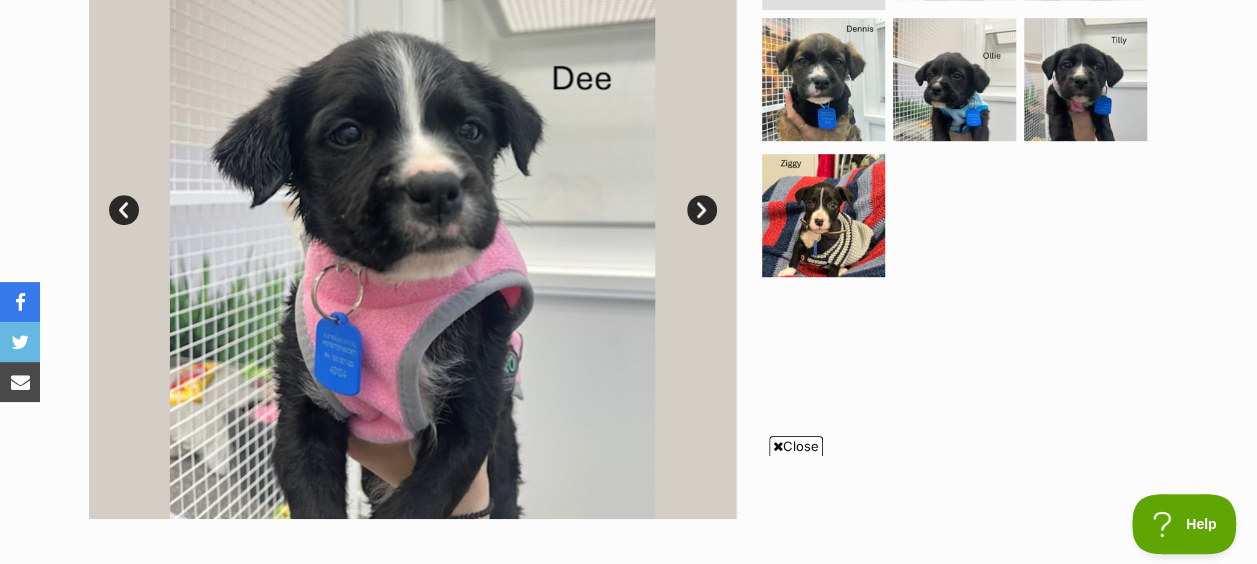 click on "Next" at bounding box center (702, 210) 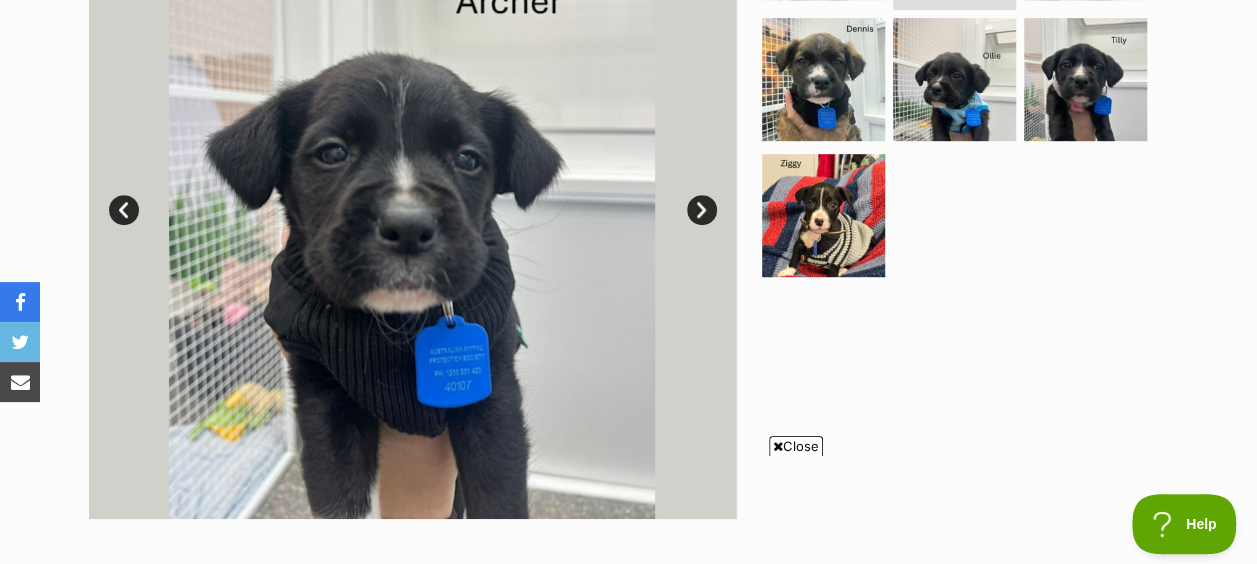 click on "Next" at bounding box center [702, 210] 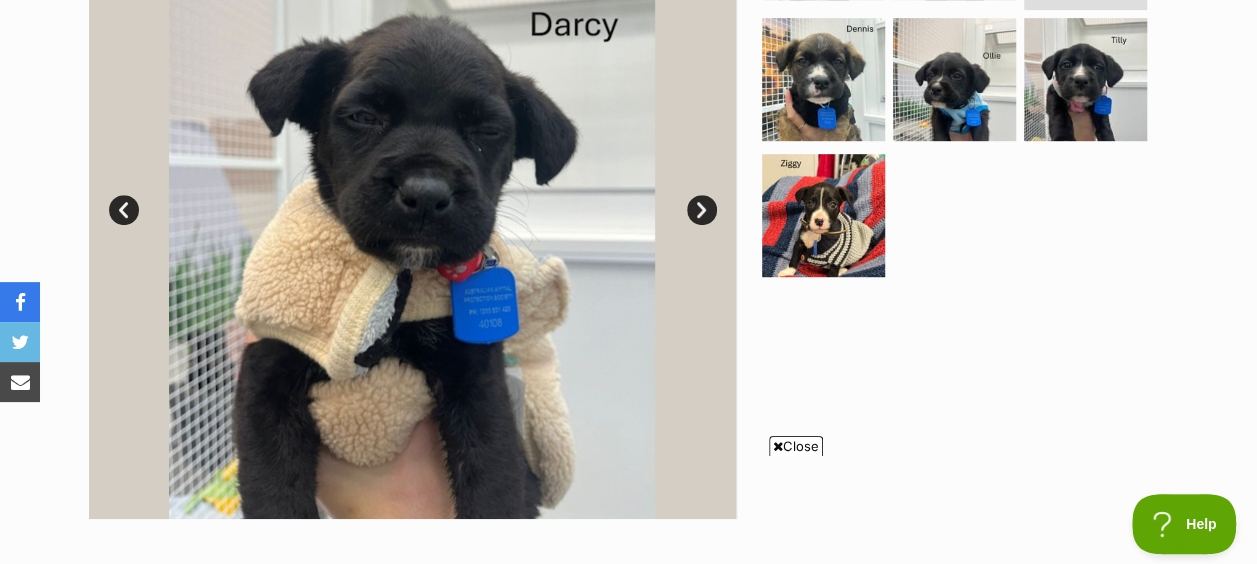 click on "Next" at bounding box center (702, 210) 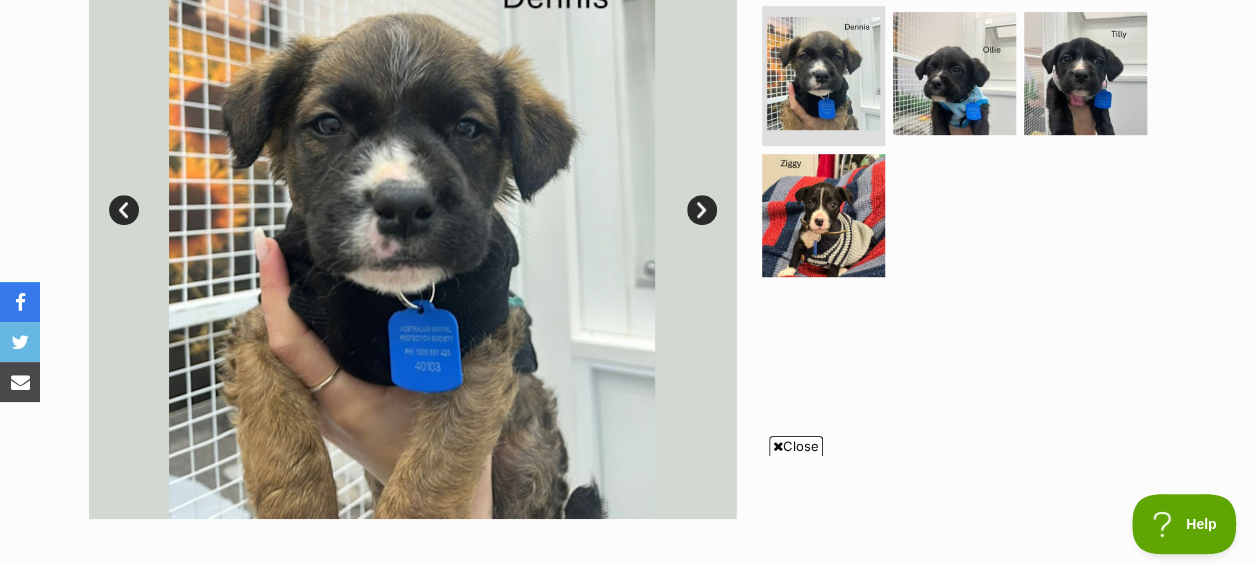 click on "Next" at bounding box center [702, 210] 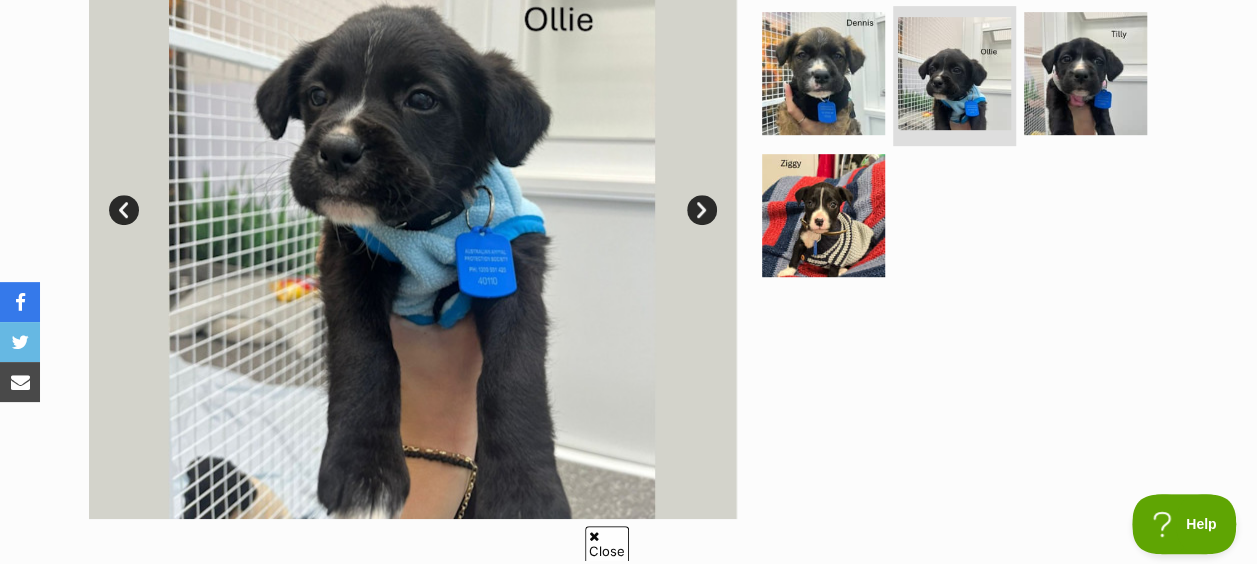 scroll, scrollTop: 0, scrollLeft: 0, axis: both 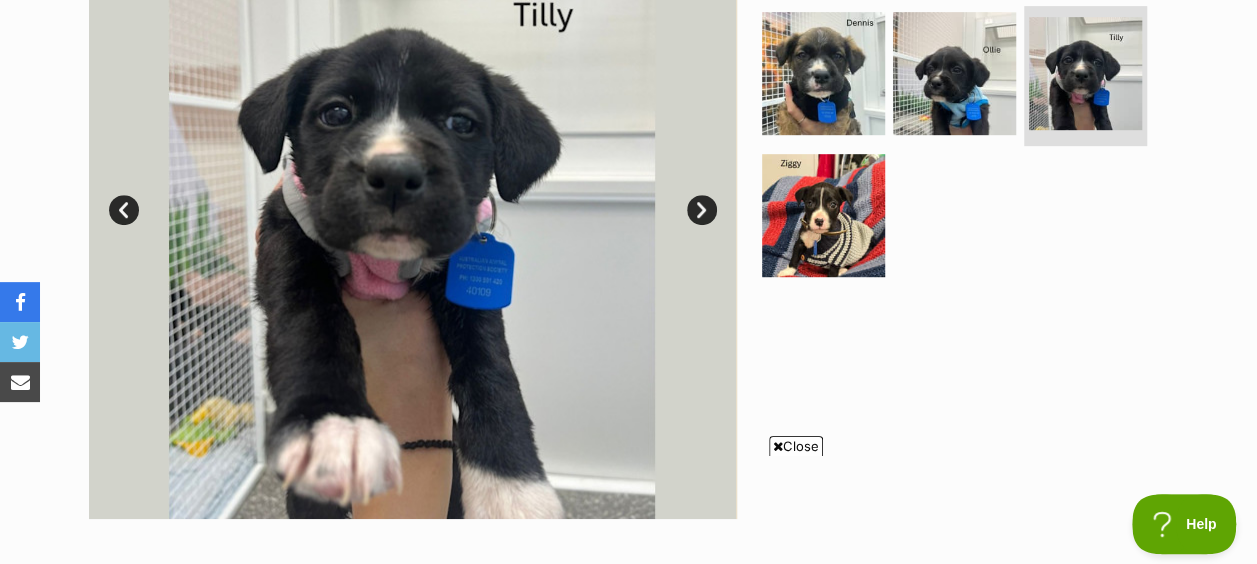 click on "Next" at bounding box center (702, 210) 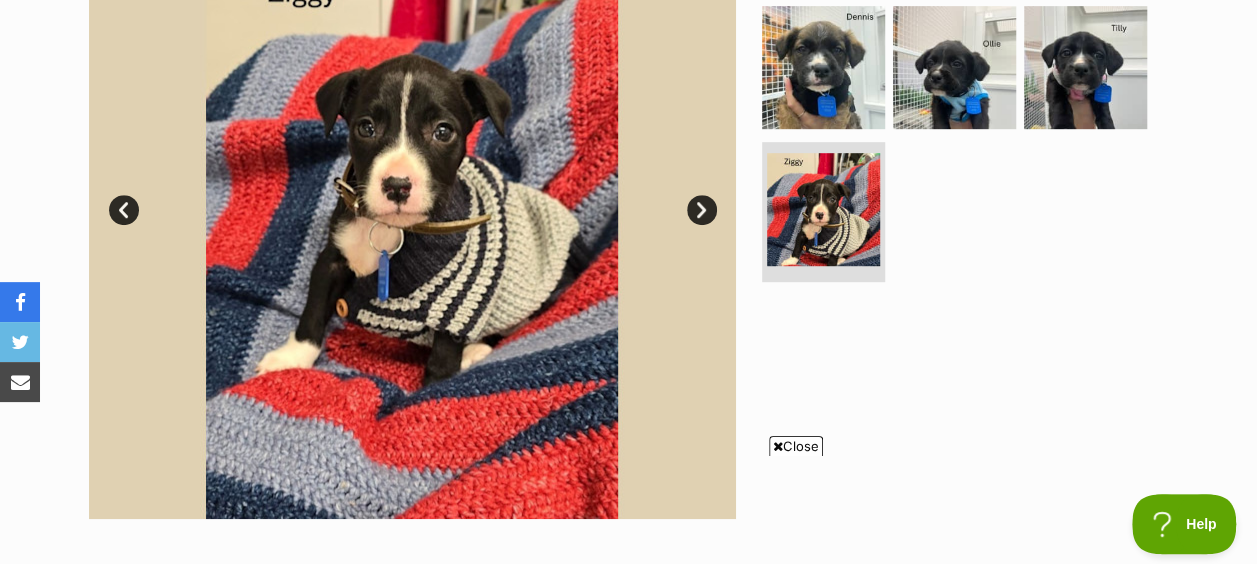 click on "Next" at bounding box center [702, 210] 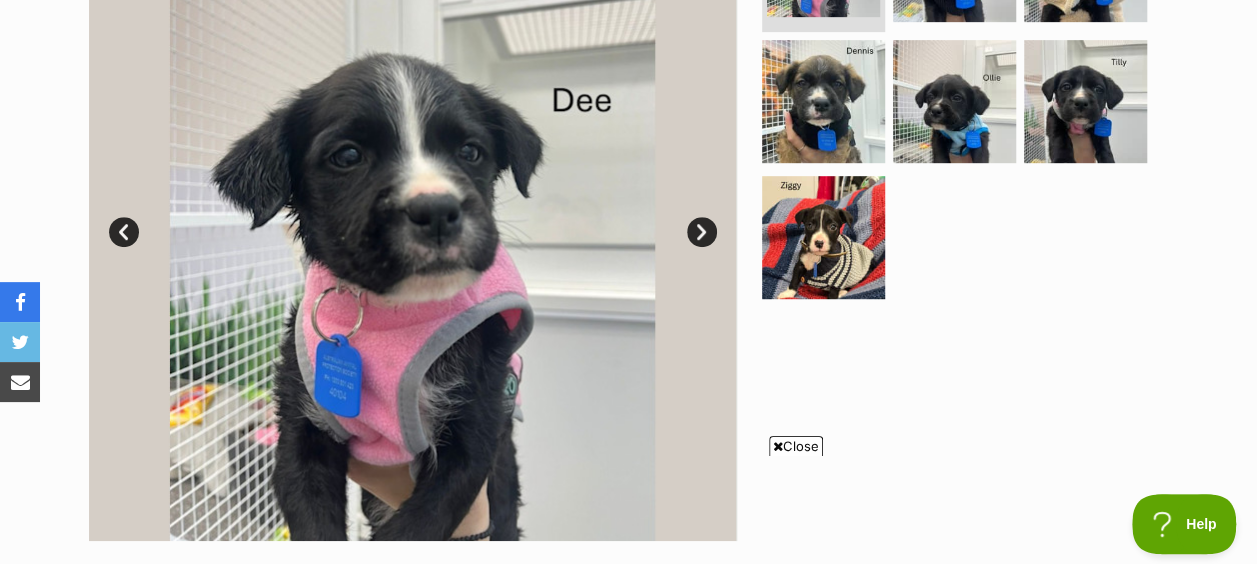 scroll, scrollTop: 524, scrollLeft: 0, axis: vertical 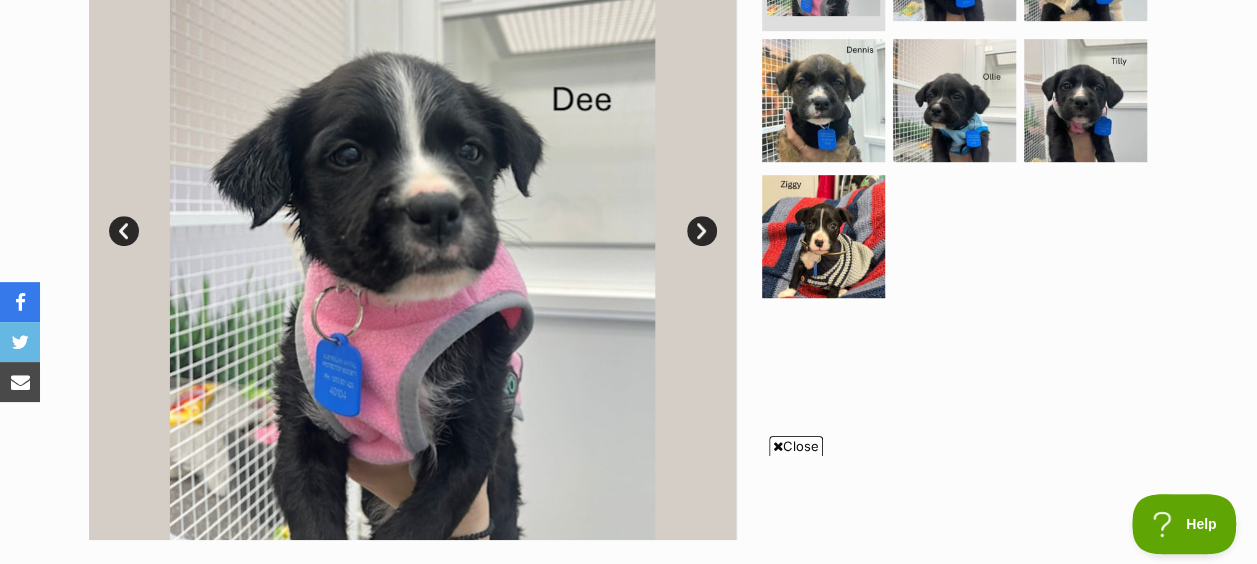 click on "Next" at bounding box center (702, 231) 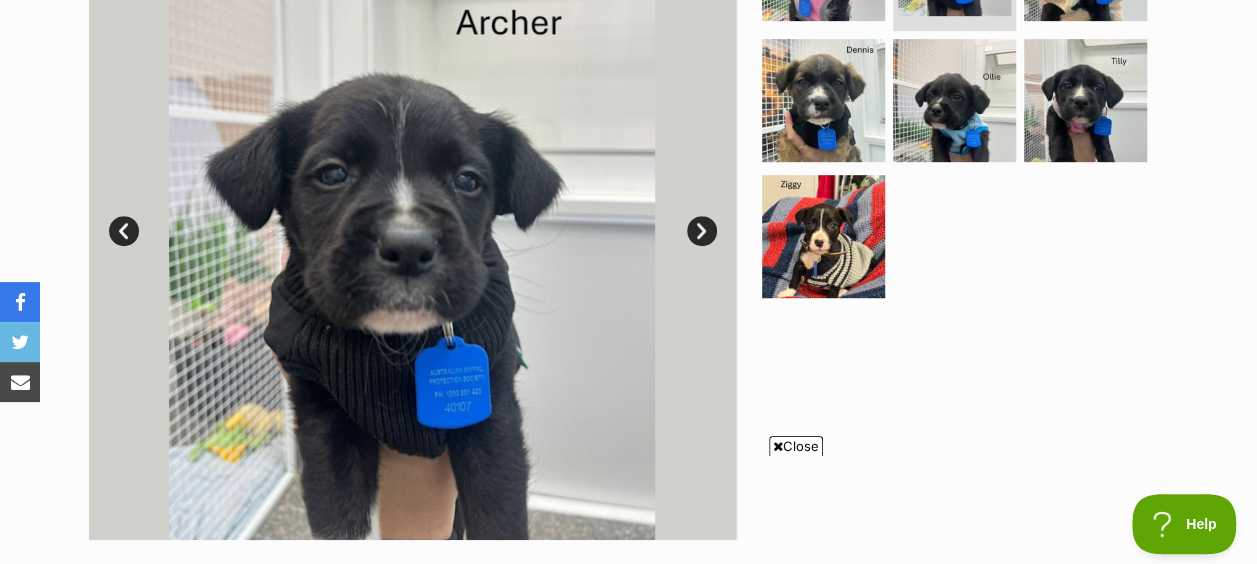 click on "Next" at bounding box center (702, 231) 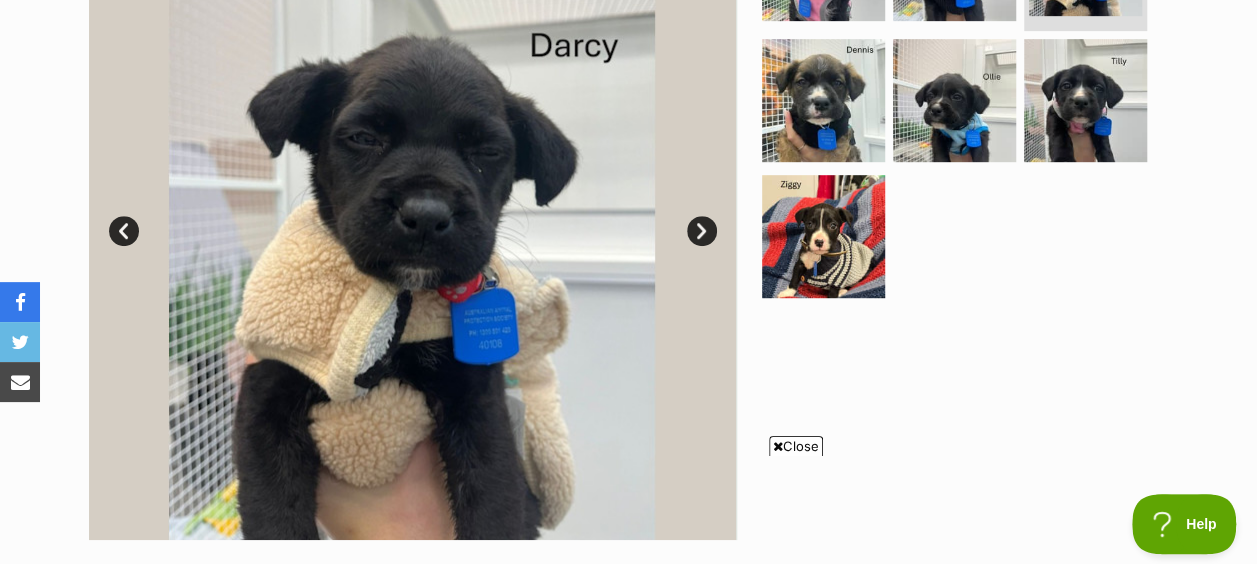 scroll, scrollTop: 0, scrollLeft: 0, axis: both 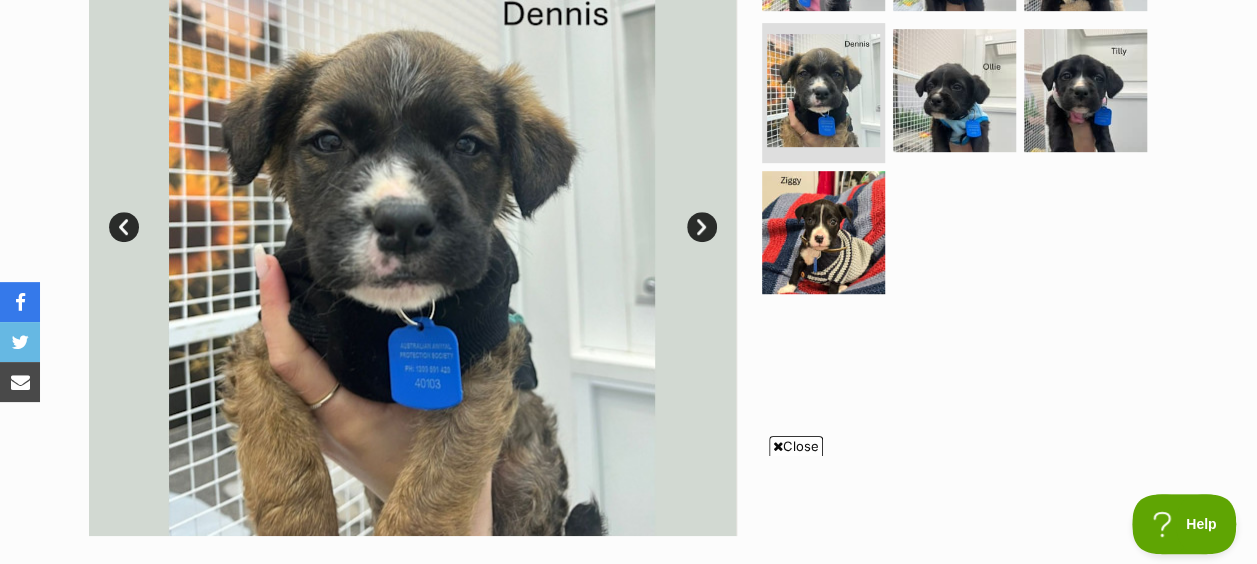 click on "Next" at bounding box center [702, 227] 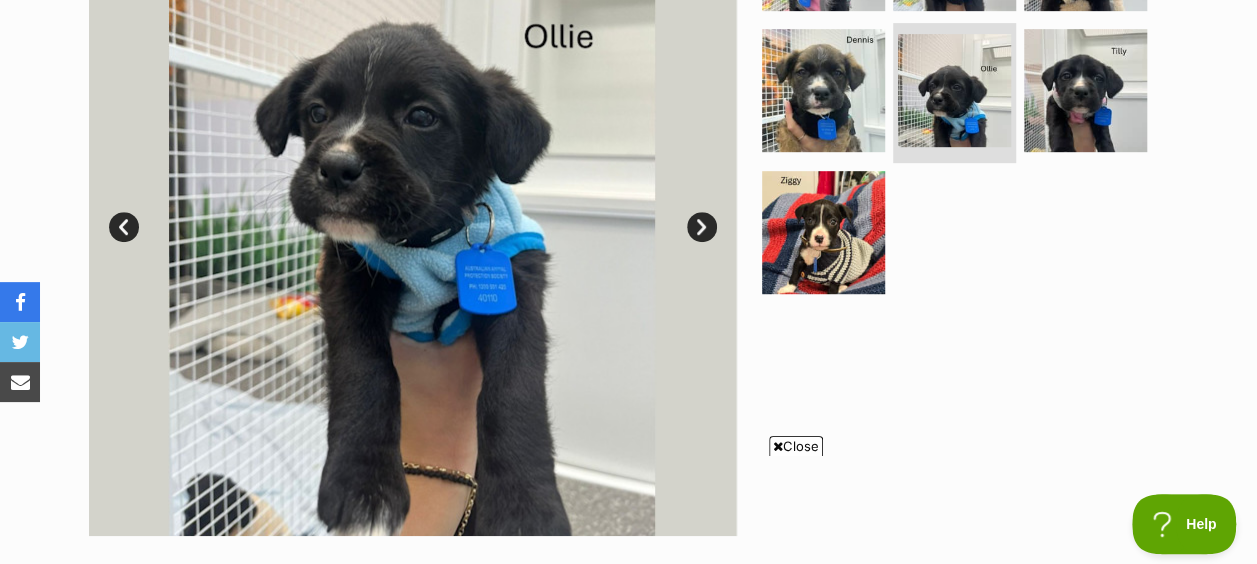 click on "Next" at bounding box center (702, 227) 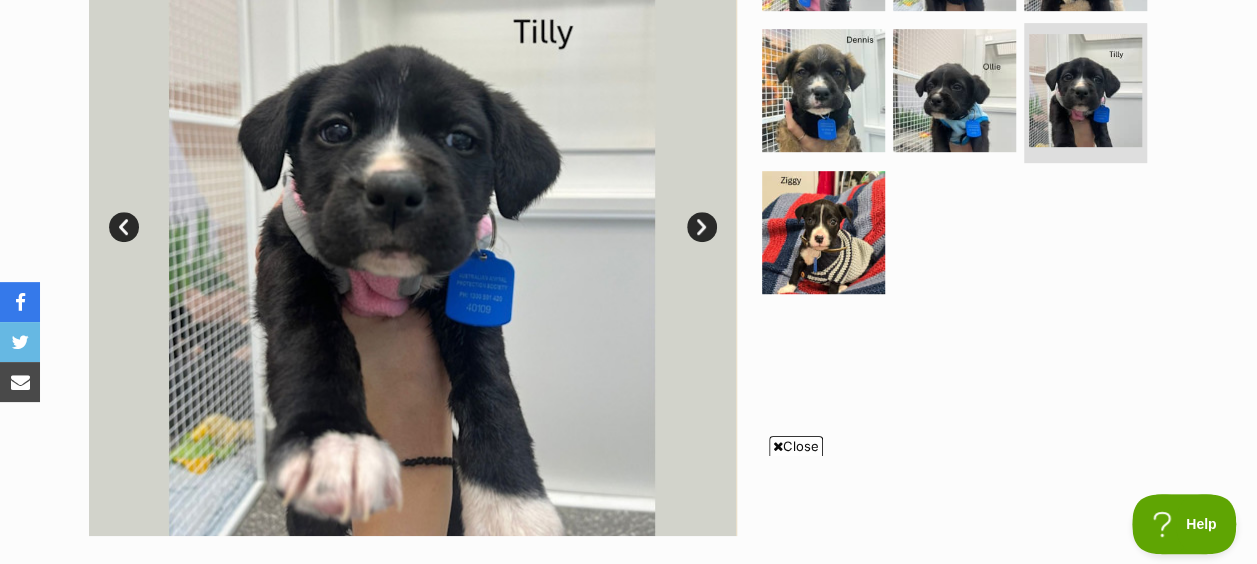 click on "Next" at bounding box center [702, 227] 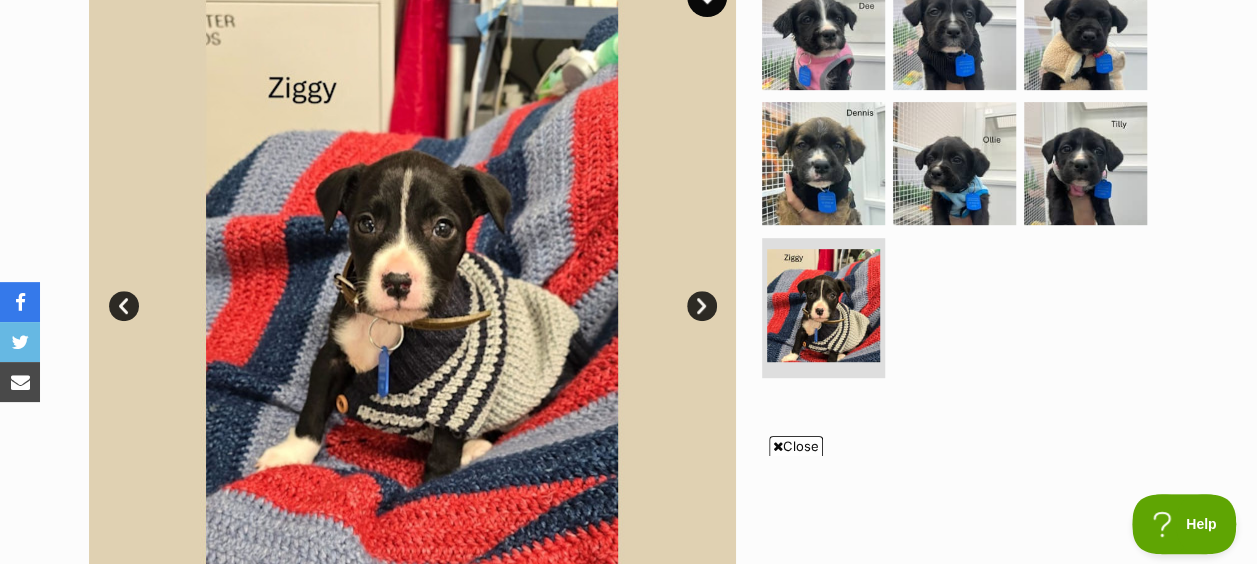 scroll, scrollTop: 435, scrollLeft: 0, axis: vertical 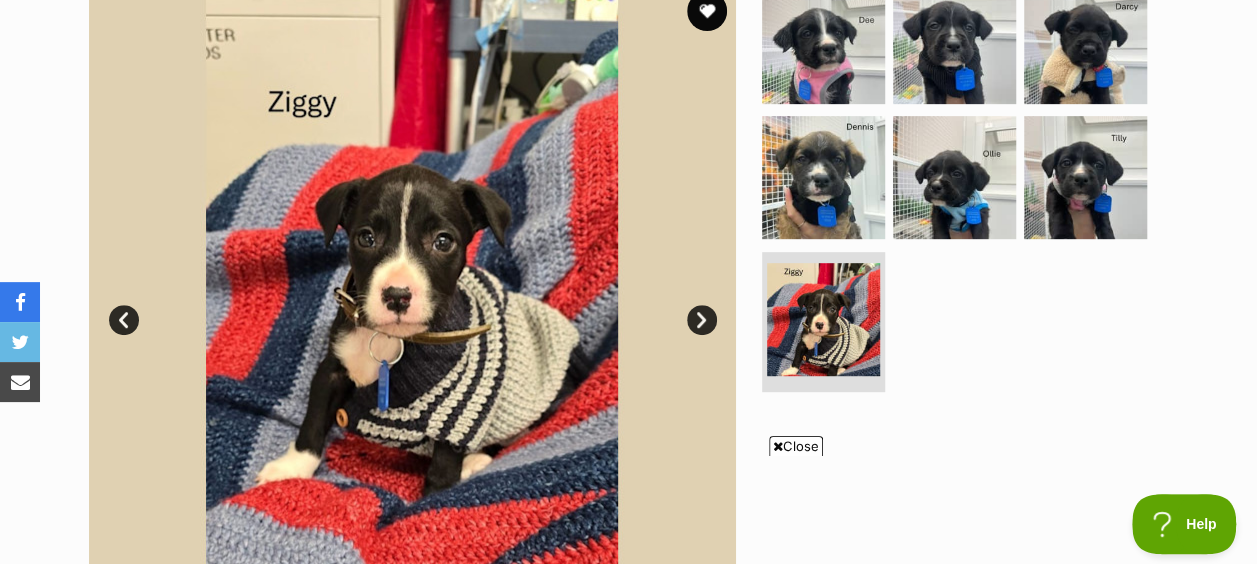 click on "Next" at bounding box center [702, 320] 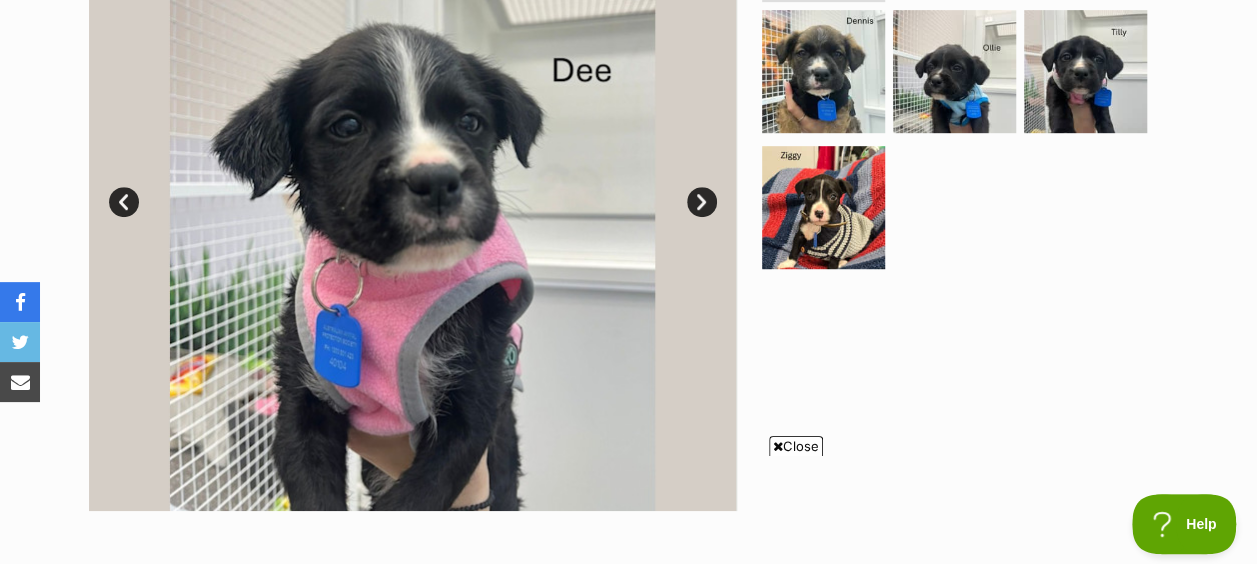 scroll, scrollTop: 536, scrollLeft: 0, axis: vertical 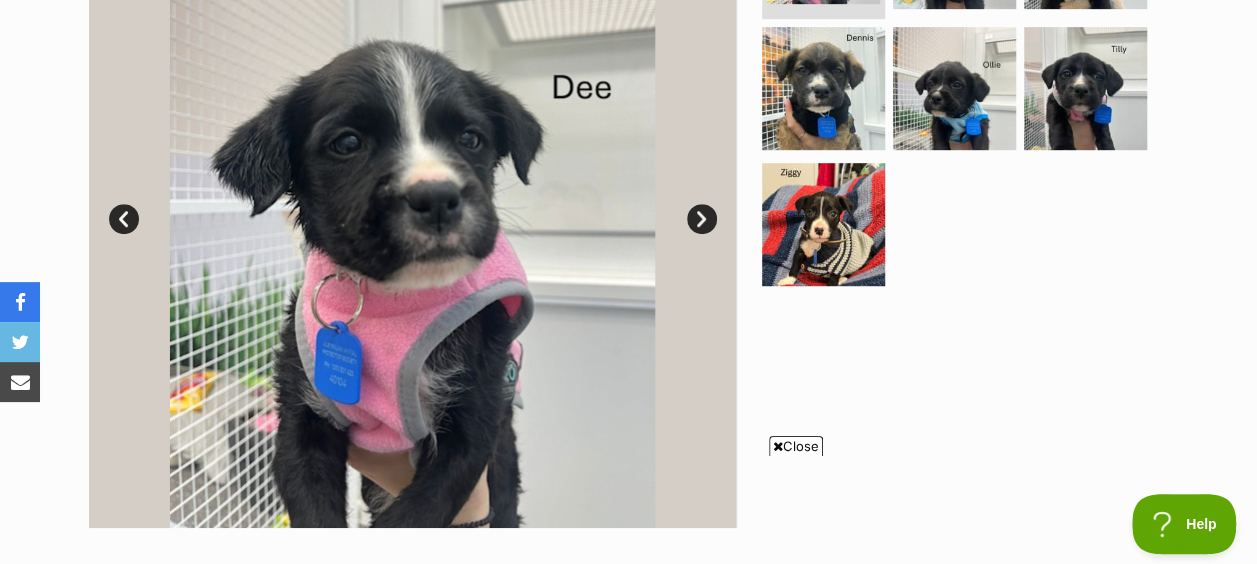 click on "Next" at bounding box center [702, 219] 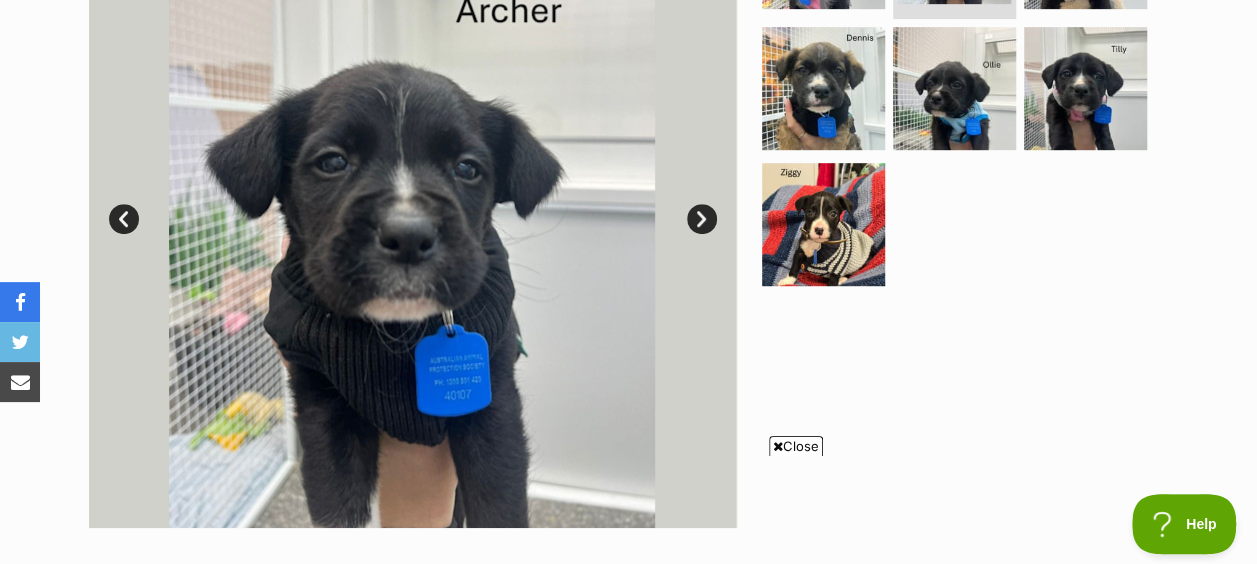 click on "Next" at bounding box center (702, 219) 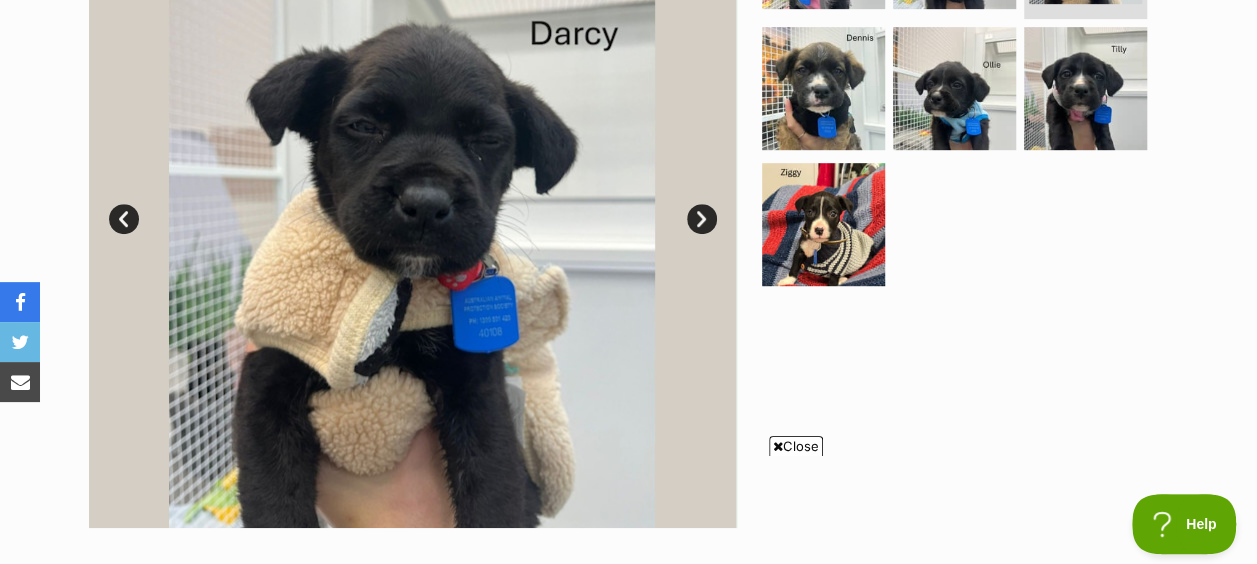 click on "Next" at bounding box center [702, 219] 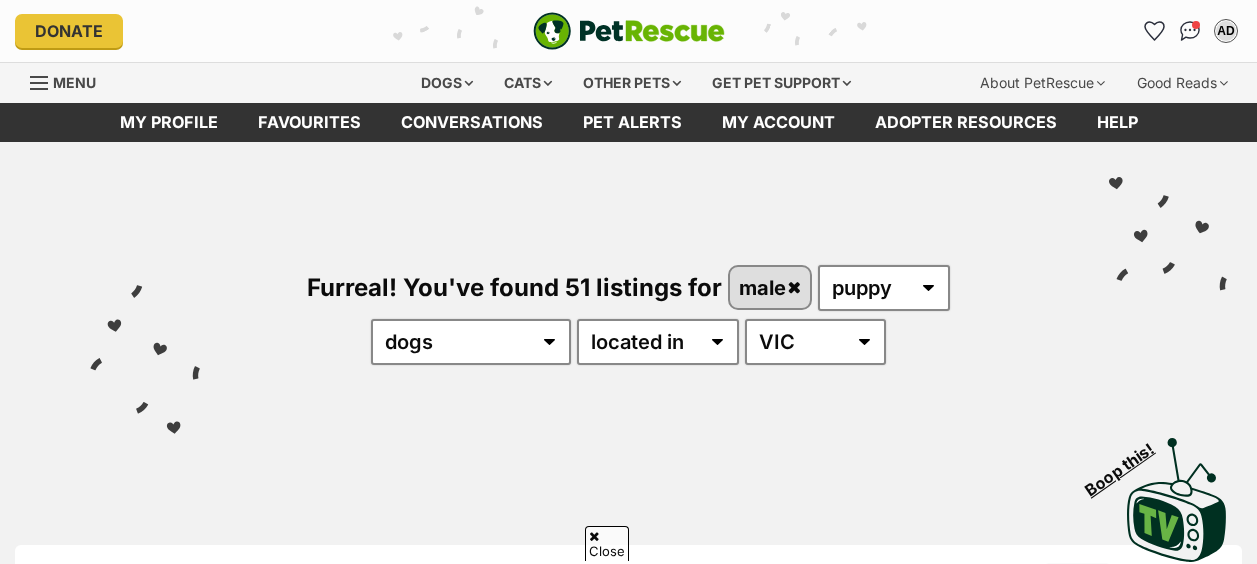 scroll, scrollTop: 1220, scrollLeft: 0, axis: vertical 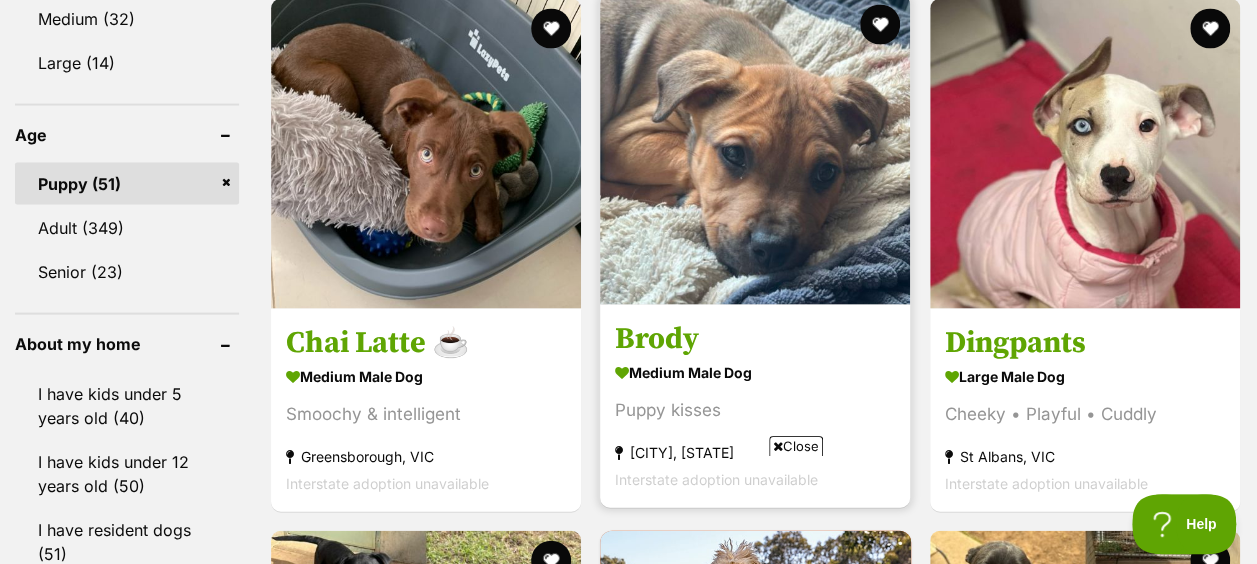 click at bounding box center (755, 150) 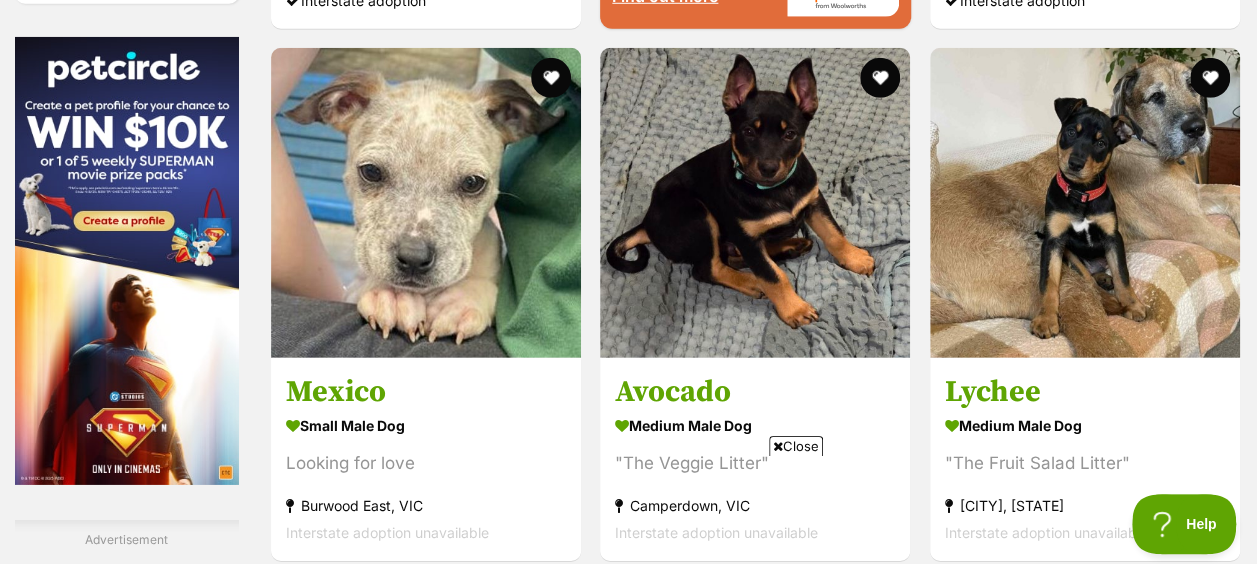 scroll, scrollTop: 2926, scrollLeft: 0, axis: vertical 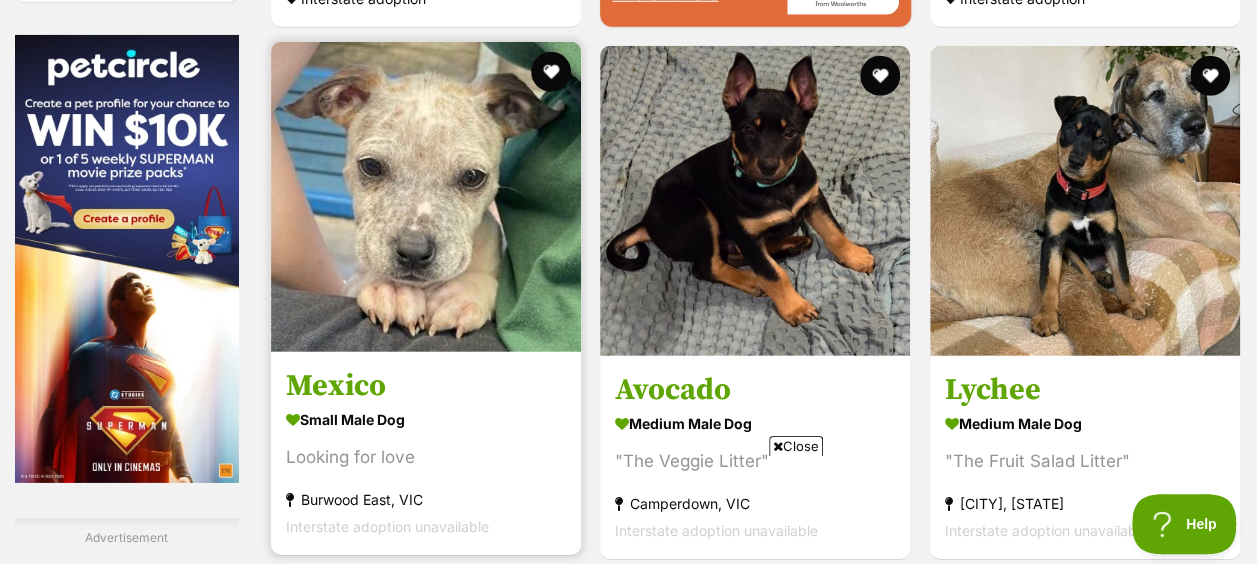 click at bounding box center [426, 197] 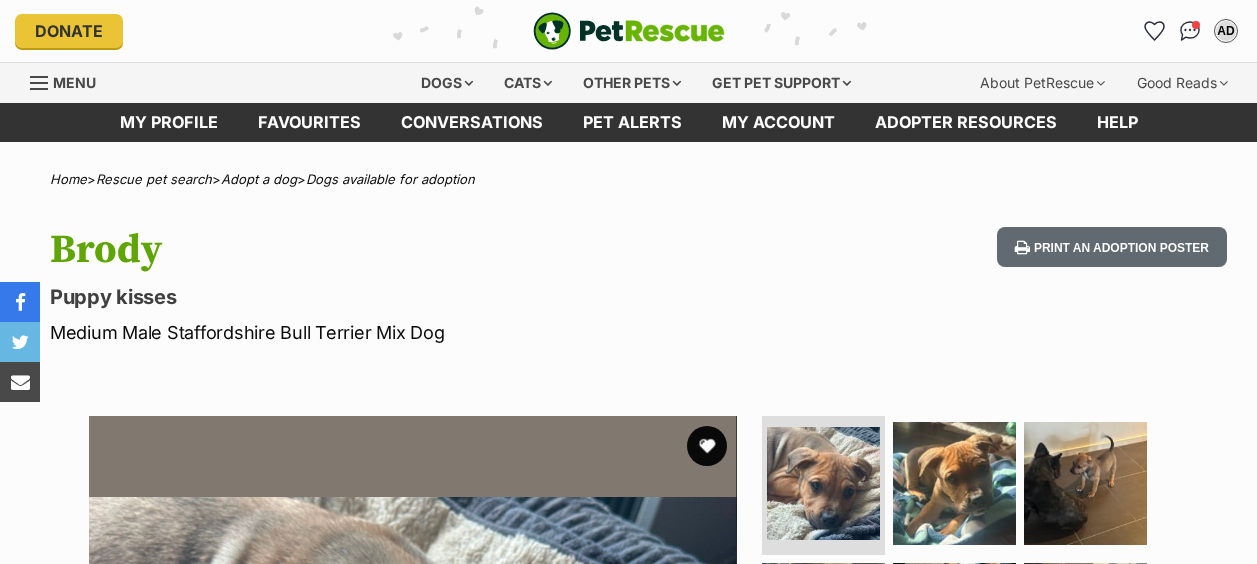 scroll, scrollTop: 0, scrollLeft: 0, axis: both 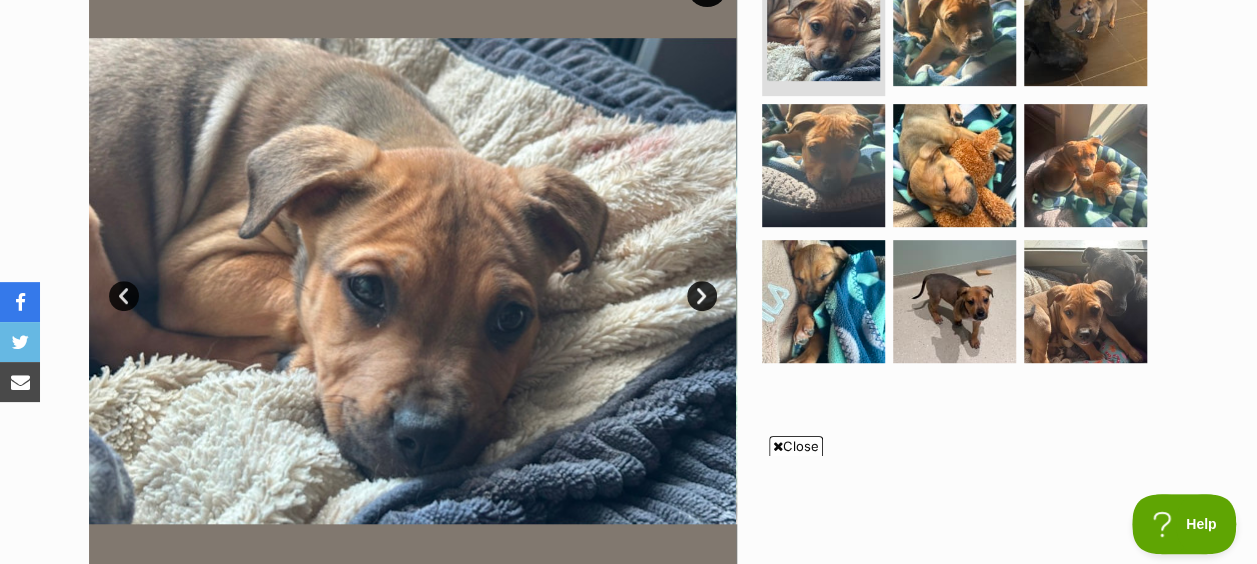 click on "Next" at bounding box center (702, 296) 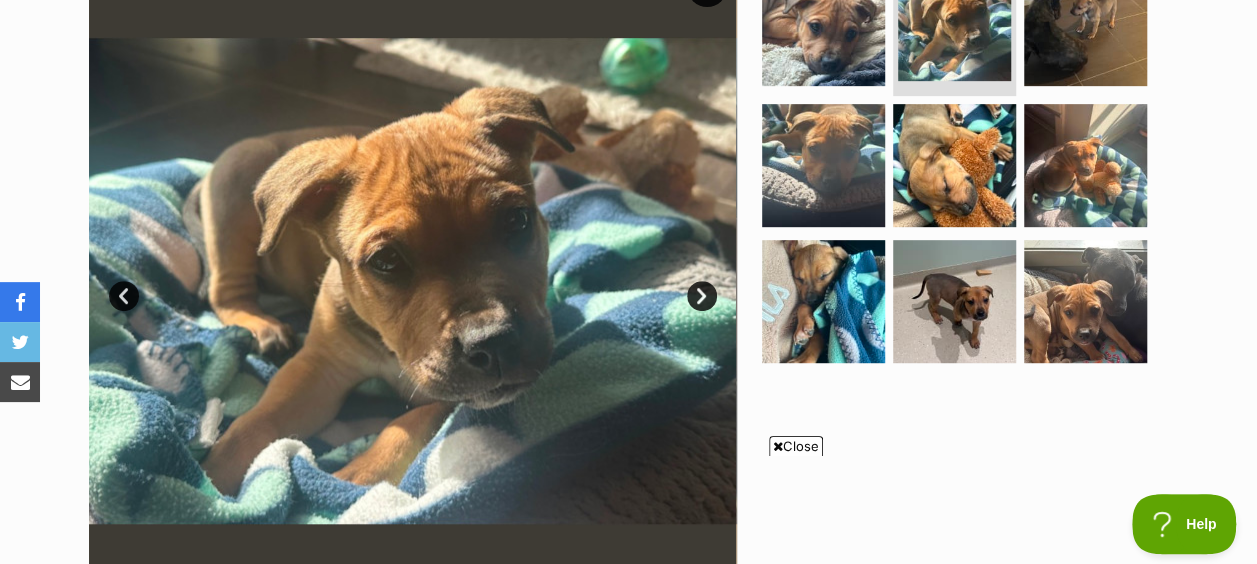 click on "Next" at bounding box center [702, 296] 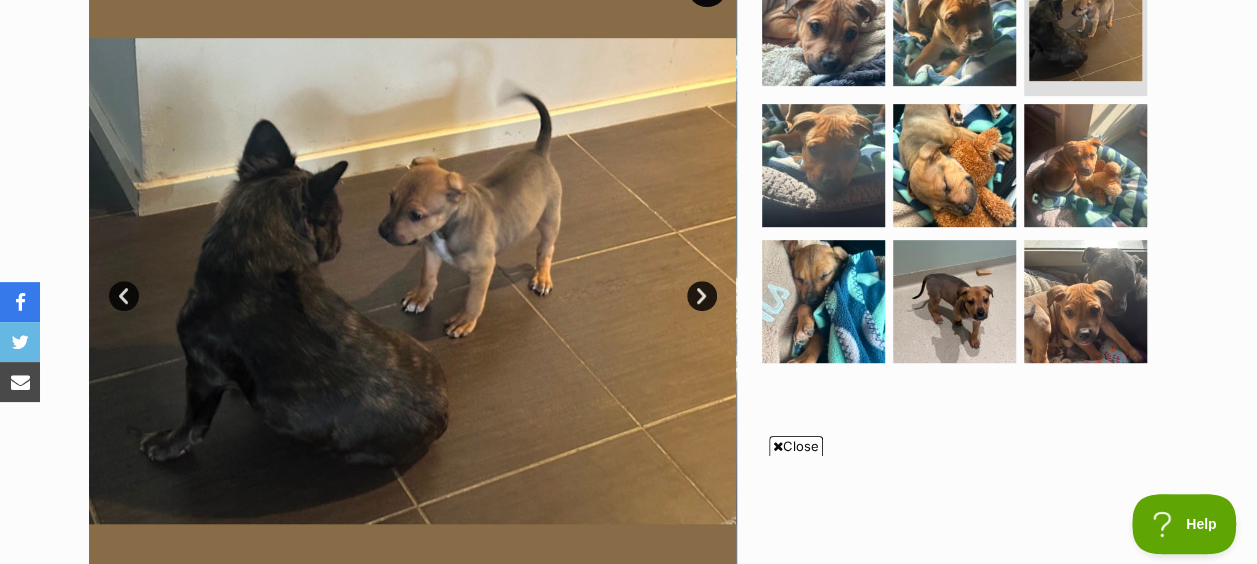 click on "Next" at bounding box center [702, 296] 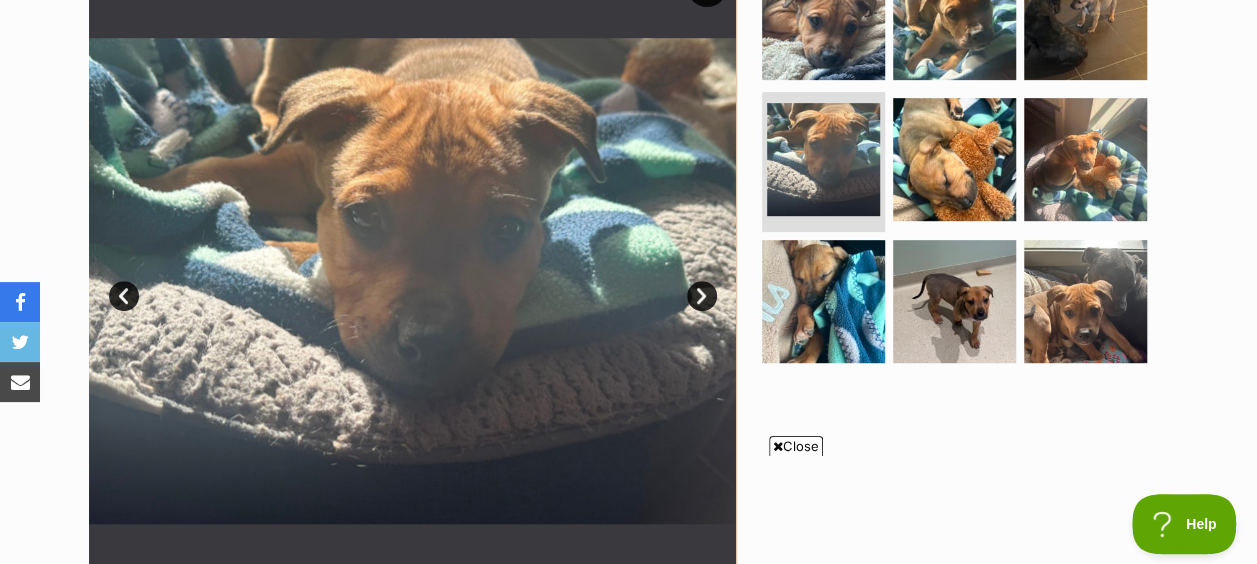 click on "Next" at bounding box center [702, 296] 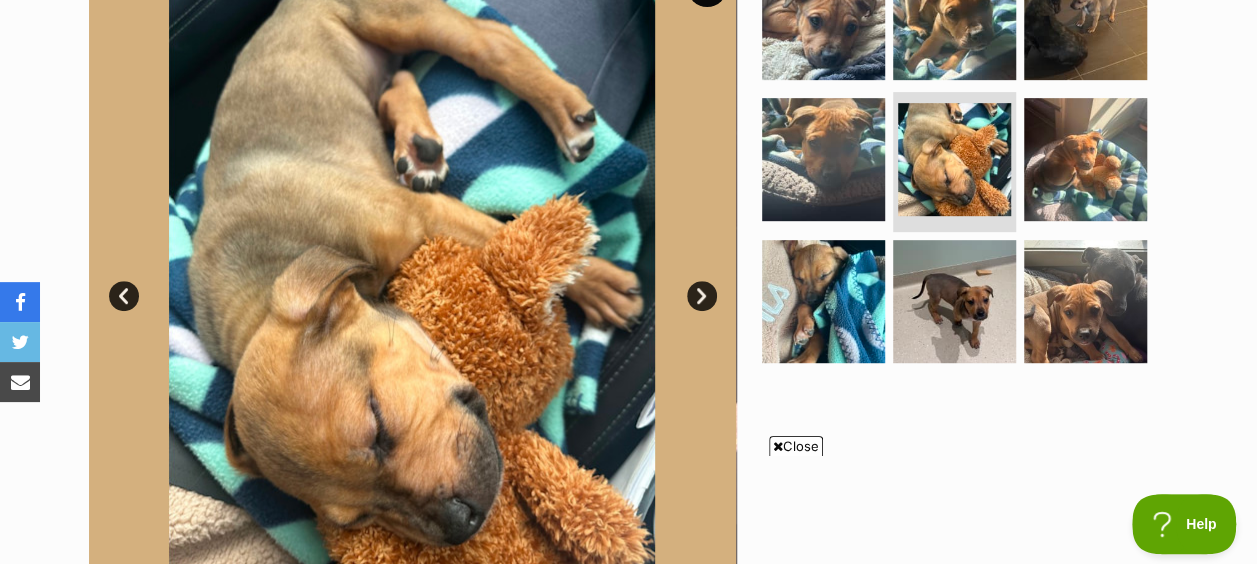 click on "Next" at bounding box center (702, 296) 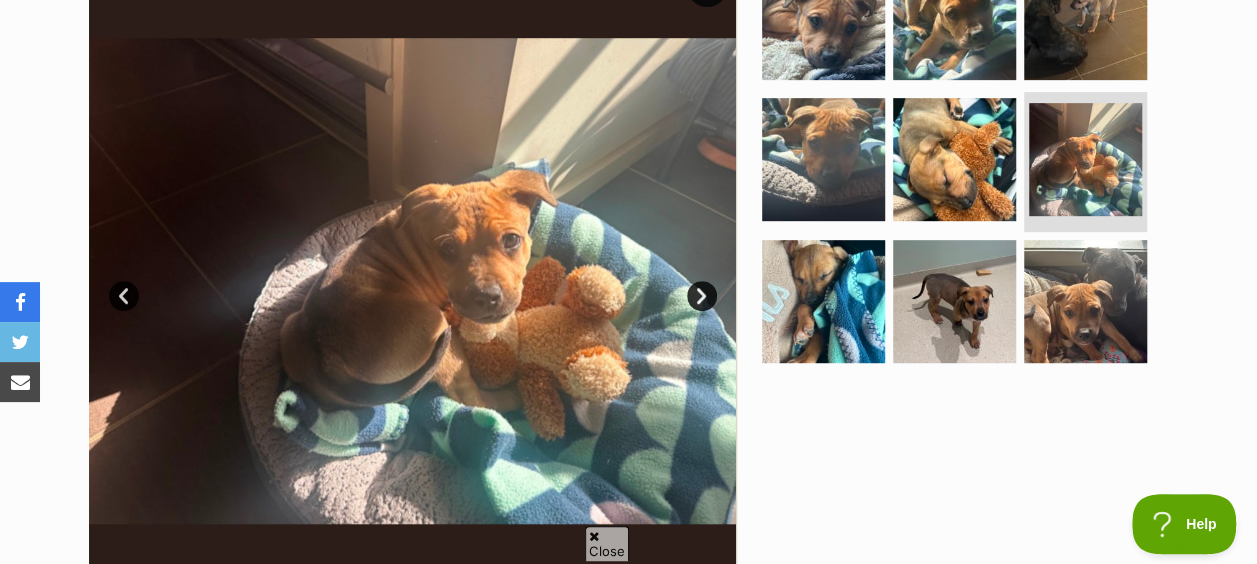 scroll, scrollTop: 0, scrollLeft: 0, axis: both 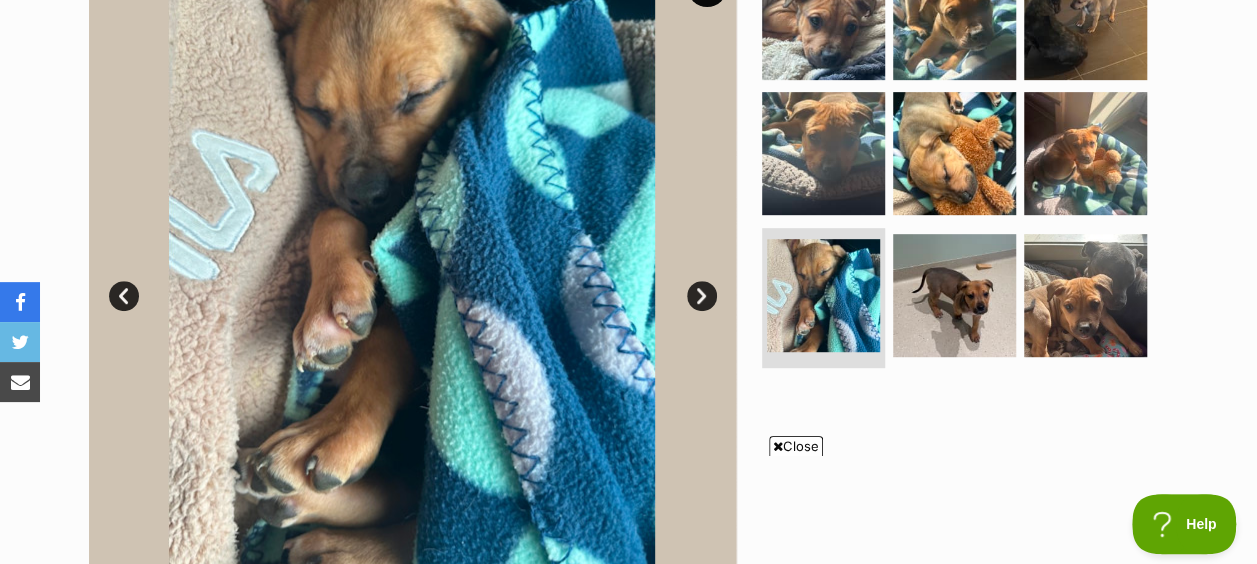 click on "Next" at bounding box center [702, 296] 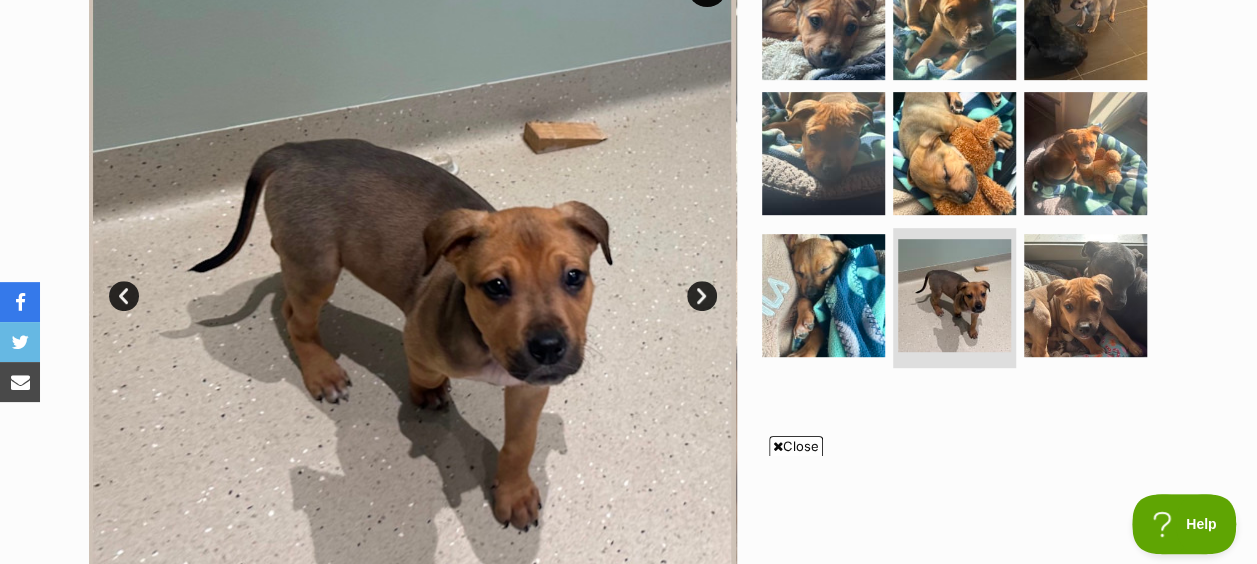 click on "Next" at bounding box center [702, 296] 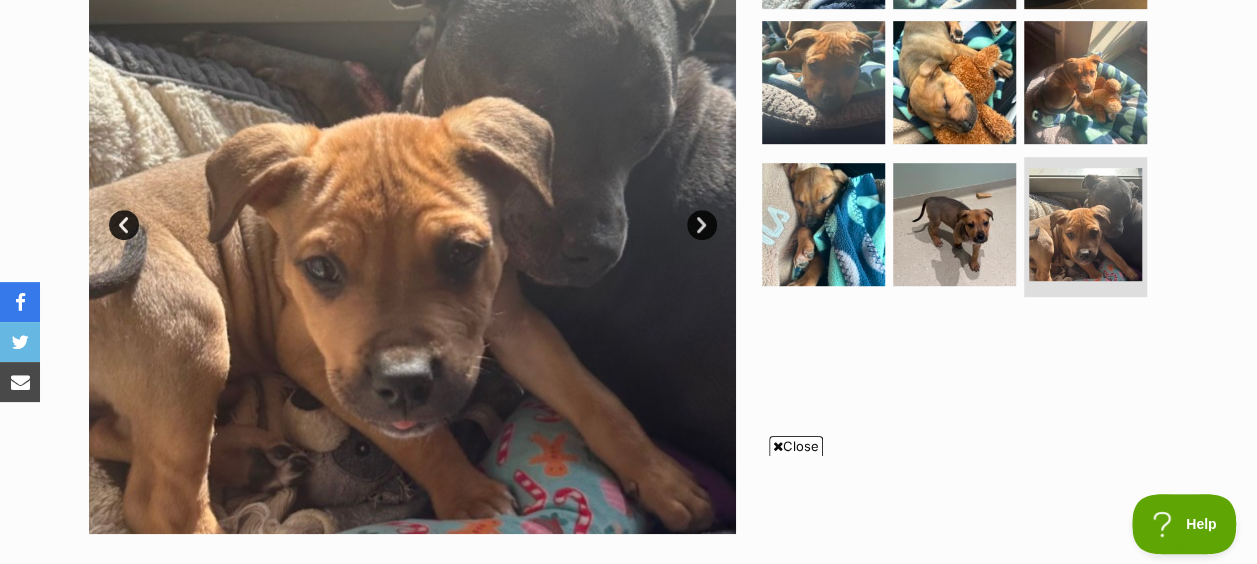 scroll, scrollTop: 529, scrollLeft: 0, axis: vertical 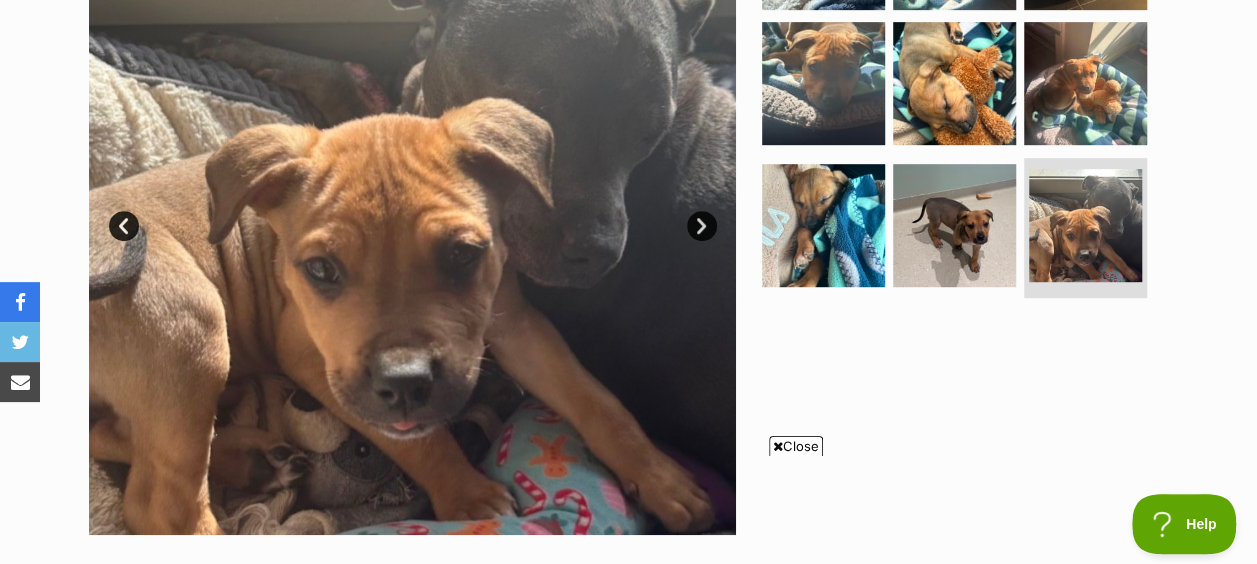 click on "Next" at bounding box center [702, 226] 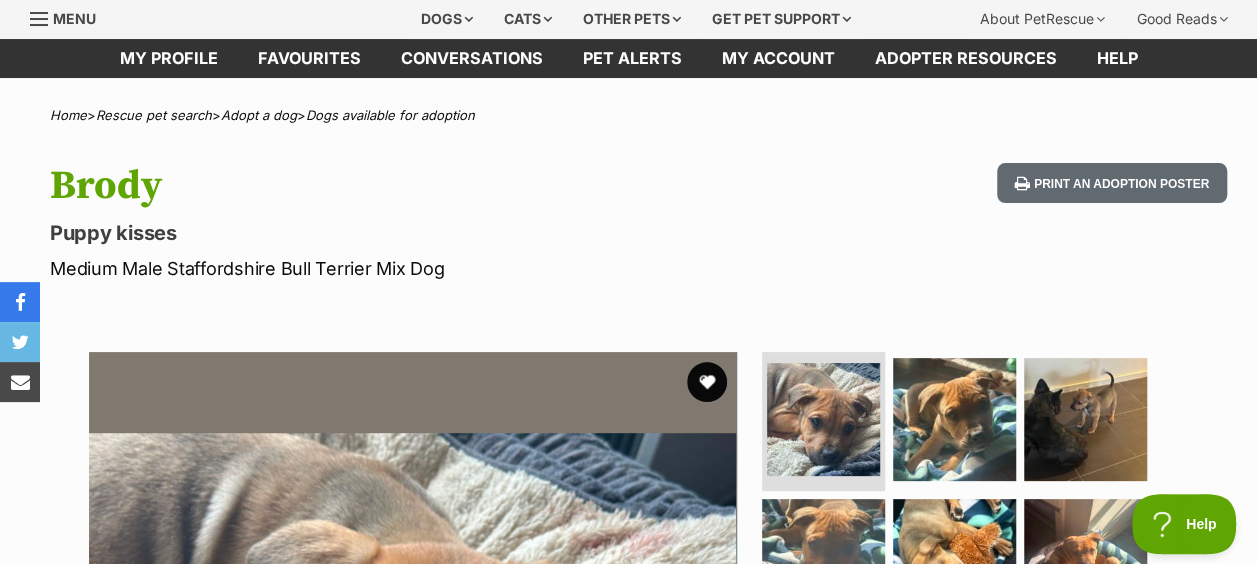 scroll, scrollTop: 0, scrollLeft: 0, axis: both 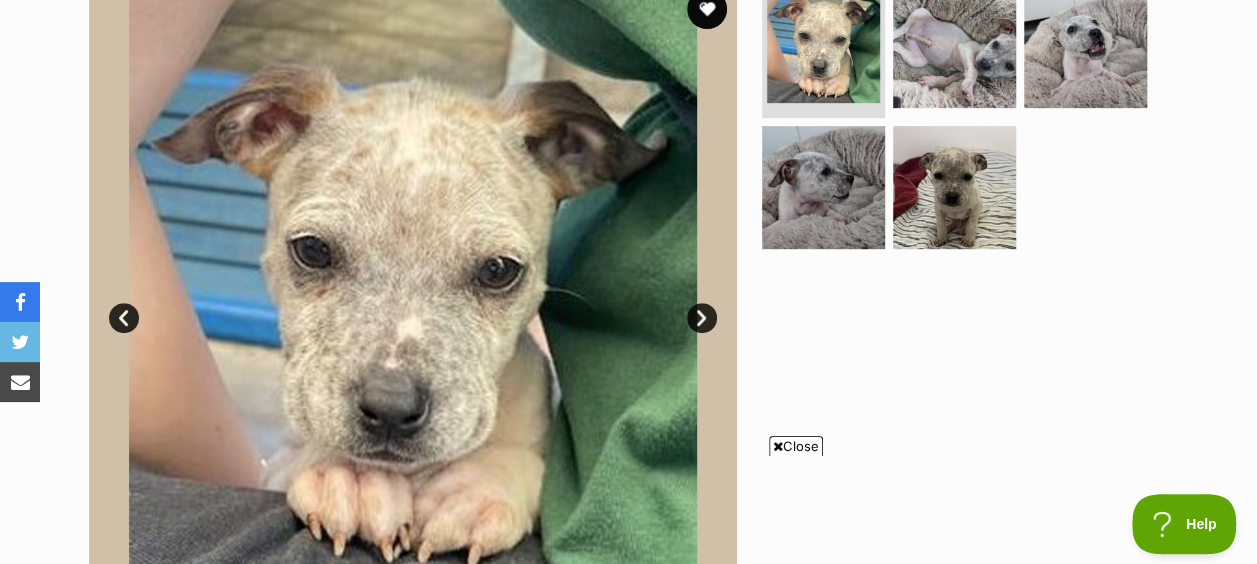 click on "Next" at bounding box center (702, 318) 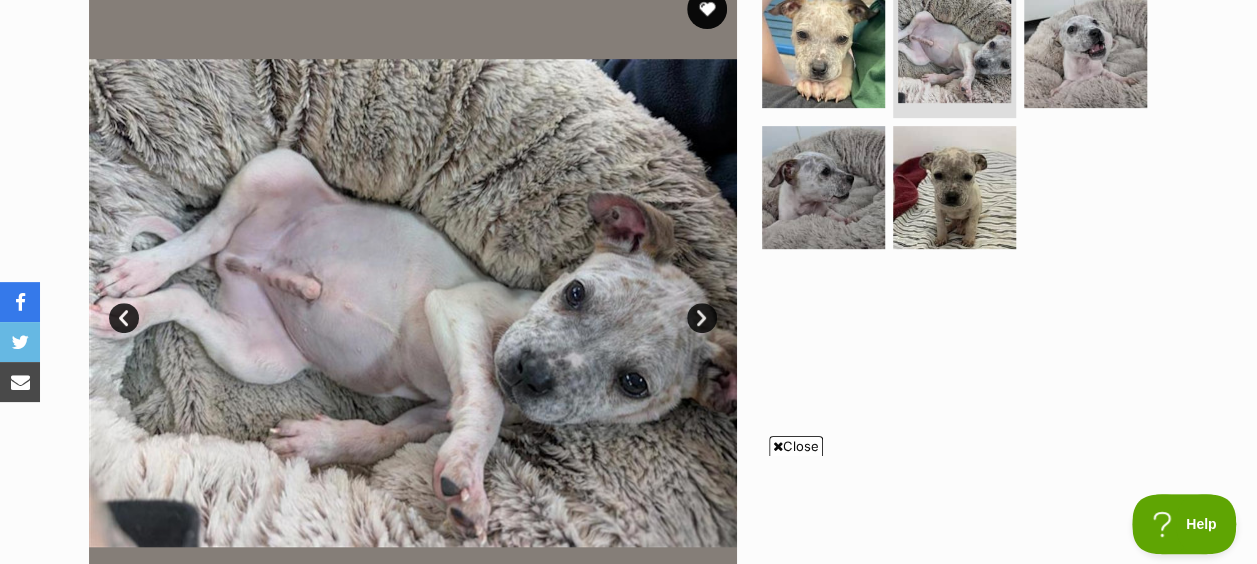 click on "Next" at bounding box center (702, 318) 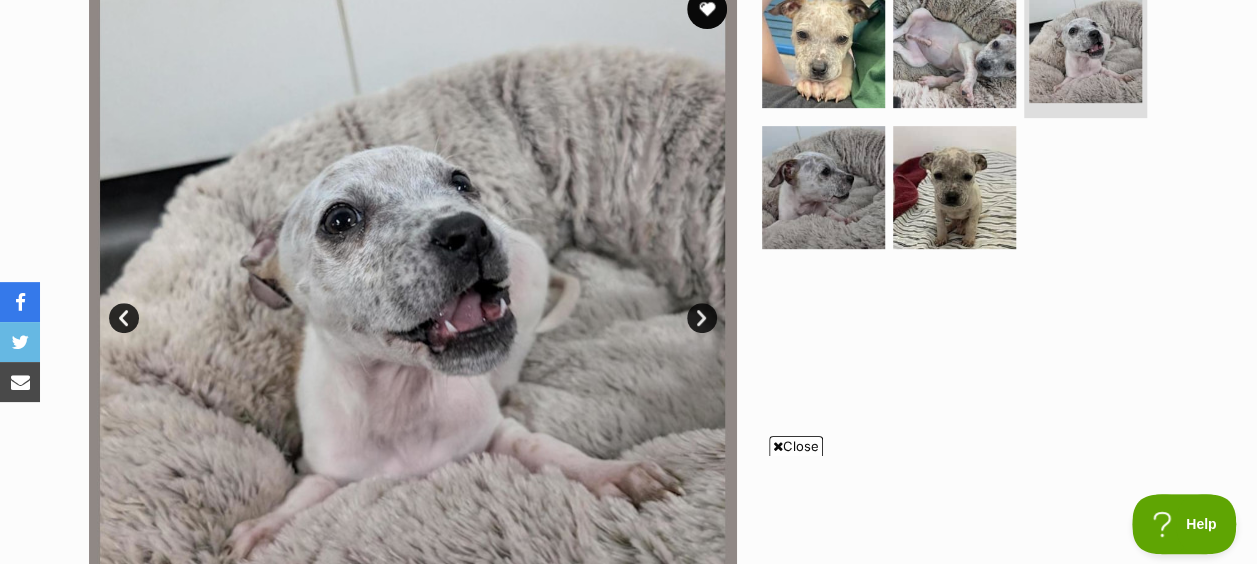 click on "Next" at bounding box center [702, 318] 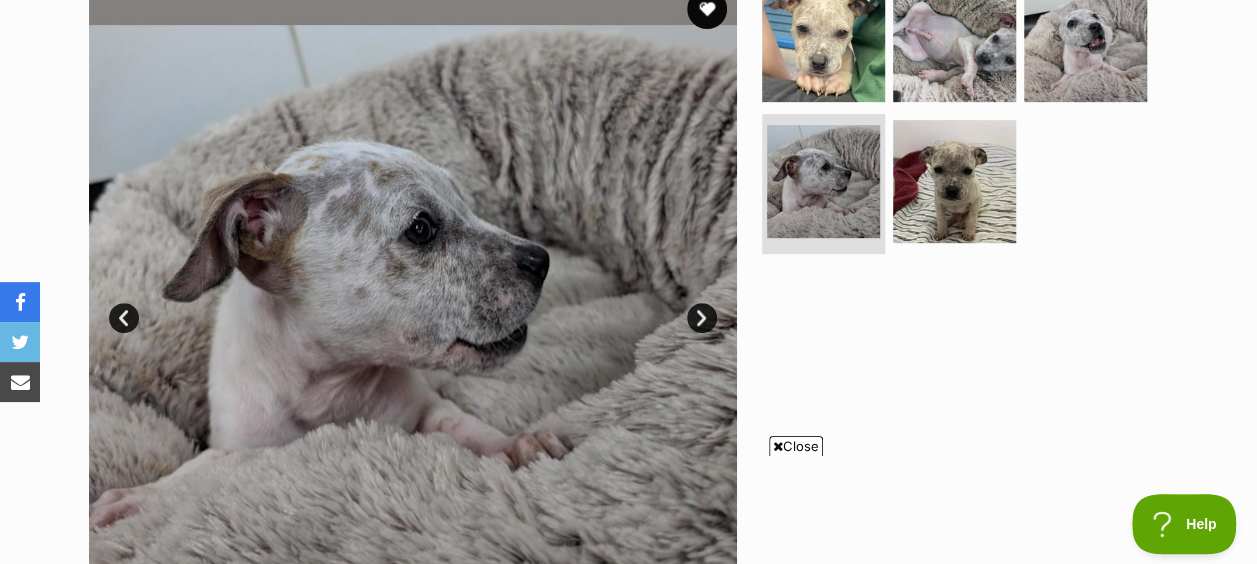 click on "Next" at bounding box center (702, 318) 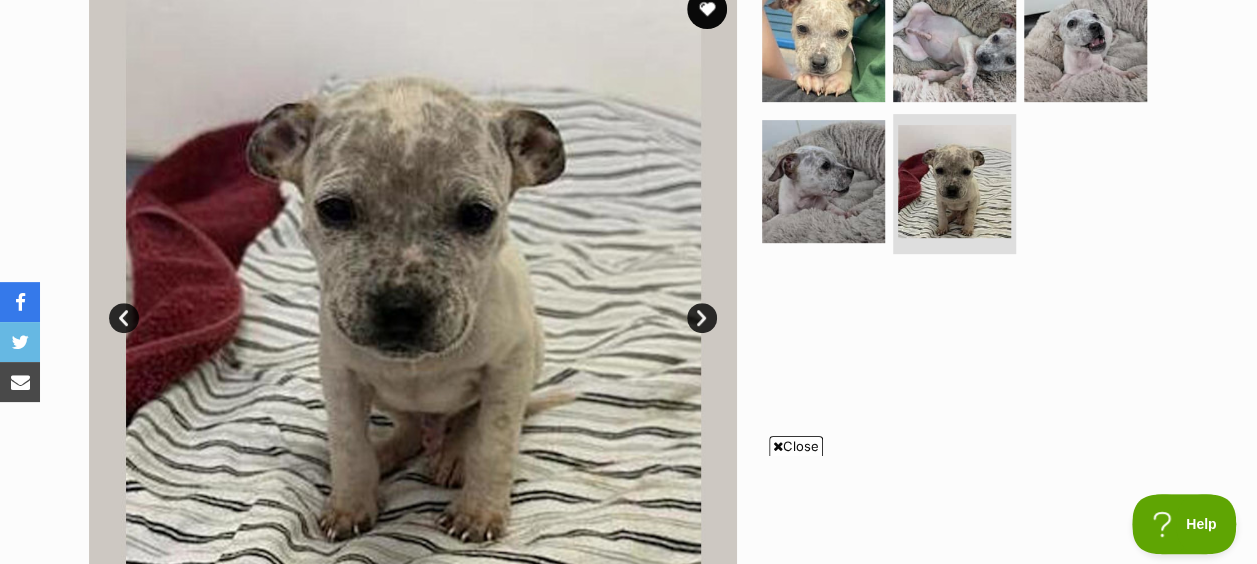 click on "Next" at bounding box center [702, 318] 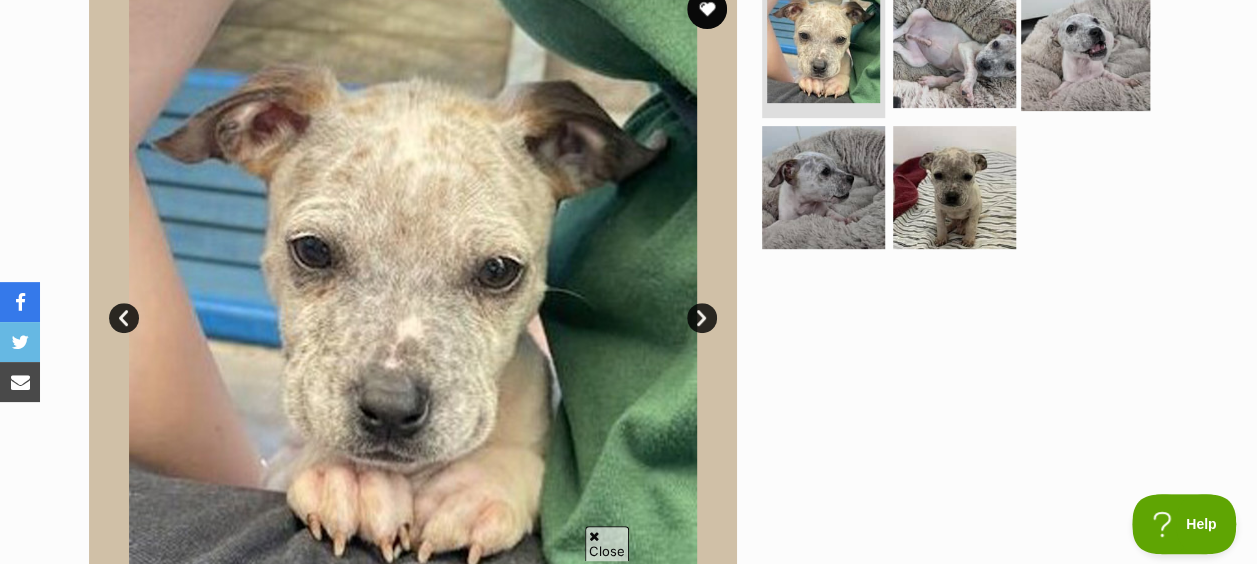 scroll, scrollTop: 0, scrollLeft: 0, axis: both 